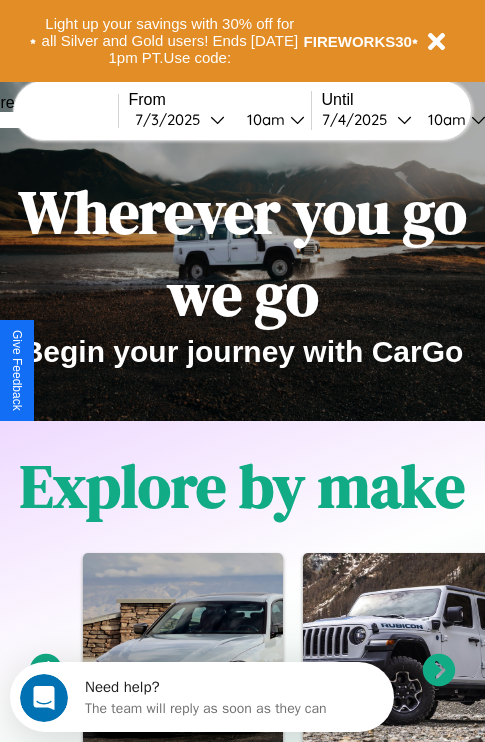 scroll, scrollTop: 308, scrollLeft: 0, axis: vertical 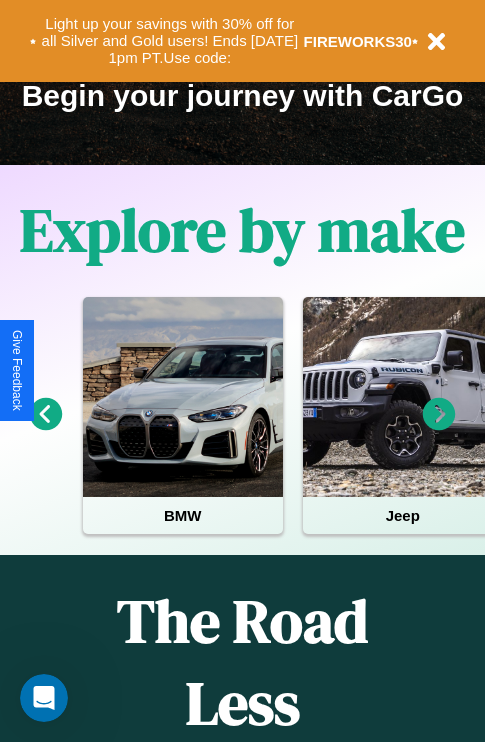 click 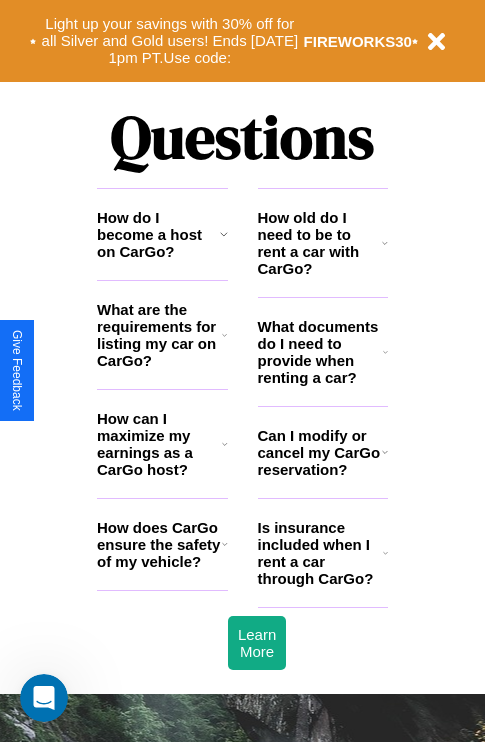 scroll, scrollTop: 2423, scrollLeft: 0, axis: vertical 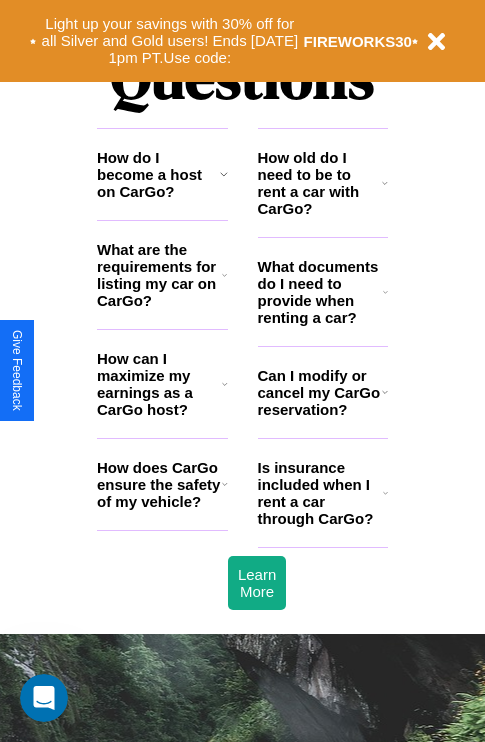 click on "What are the requirements for listing my car on CarGo?" at bounding box center (159, 275) 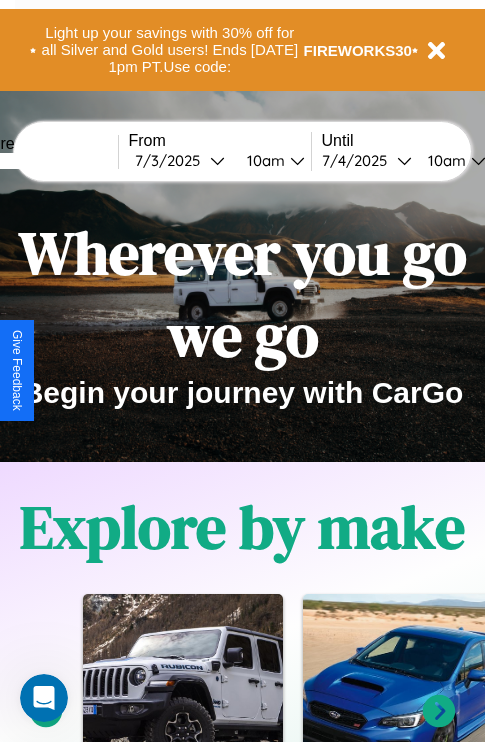 scroll, scrollTop: 0, scrollLeft: 0, axis: both 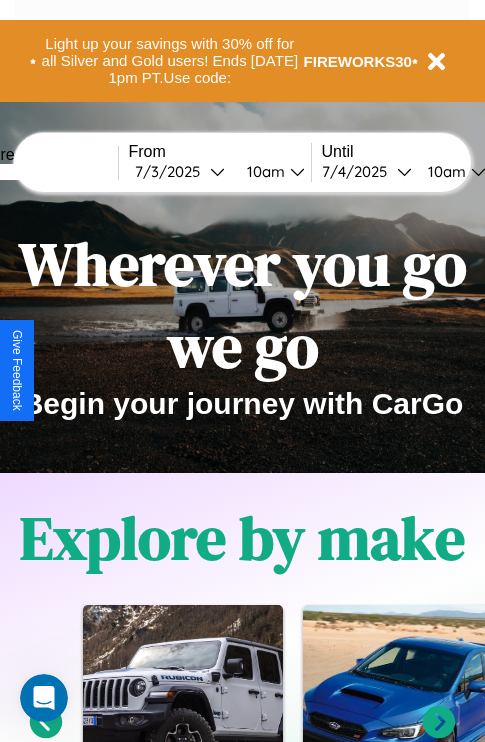 click at bounding box center [43, 172] 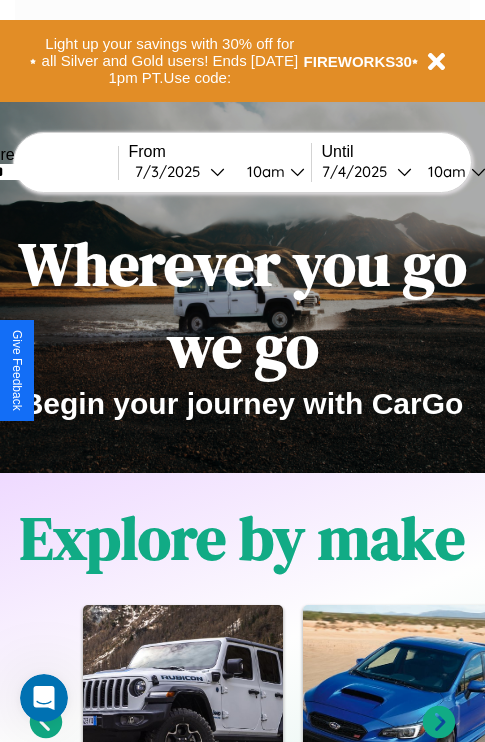 type on "******" 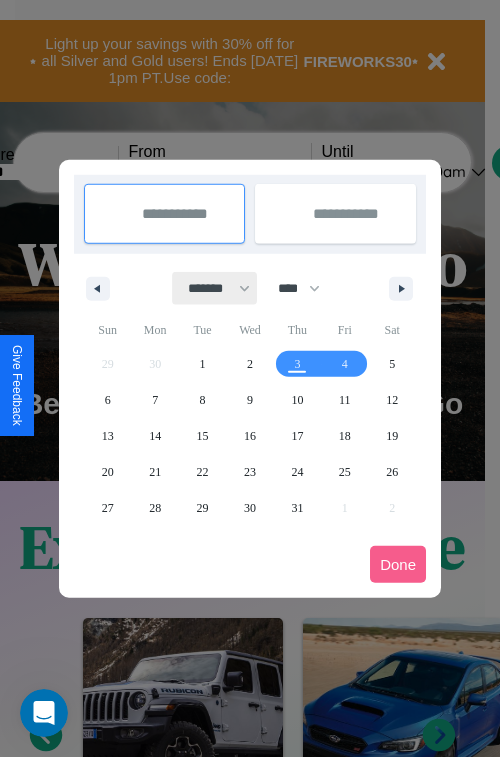 click on "******* ******** ***** ***** *** **** **** ****** ********* ******* ******** ********" at bounding box center (215, 288) 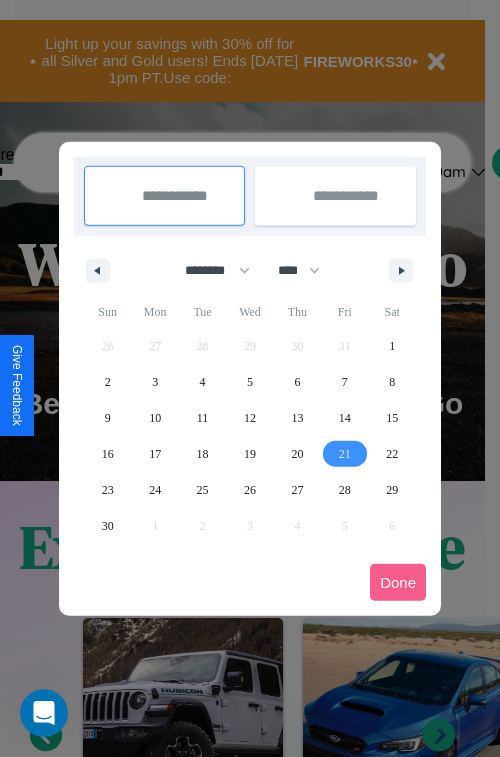 click on "21" at bounding box center (345, 454) 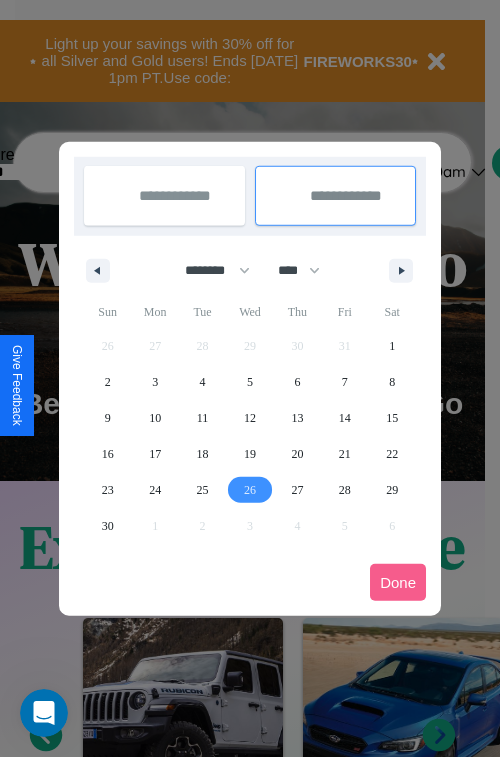click on "26" at bounding box center (250, 490) 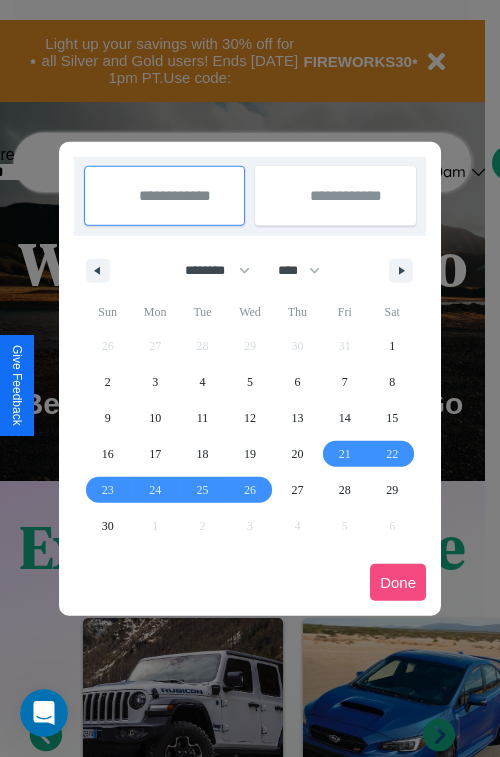 click on "Done" at bounding box center [398, 582] 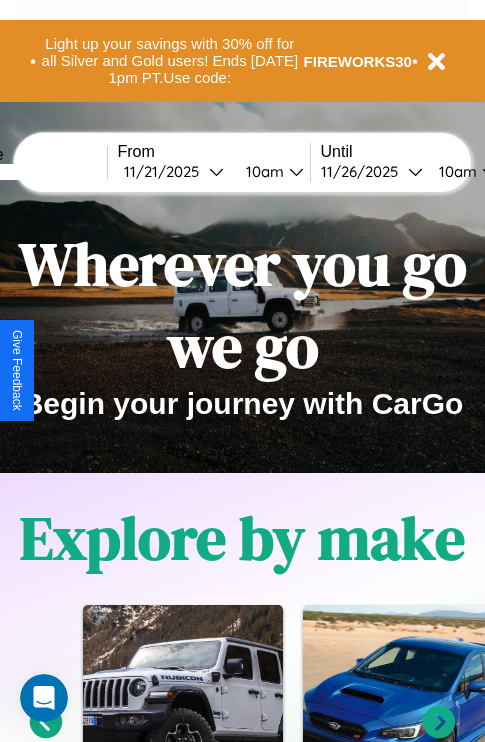 scroll, scrollTop: 0, scrollLeft: 78, axis: horizontal 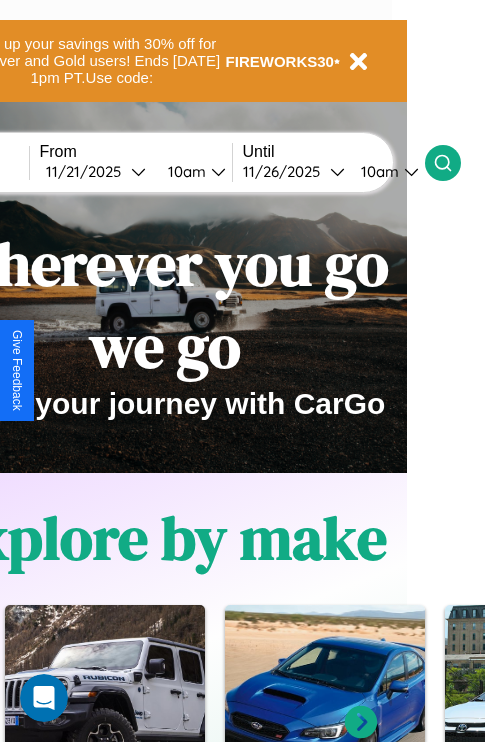 click 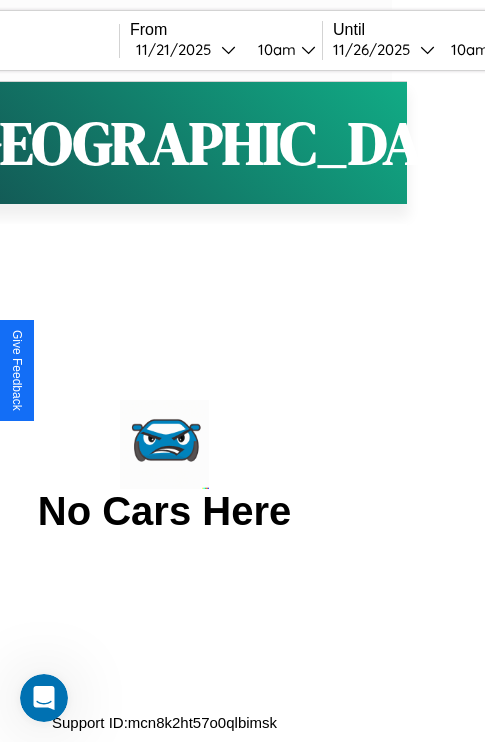 scroll, scrollTop: 0, scrollLeft: 0, axis: both 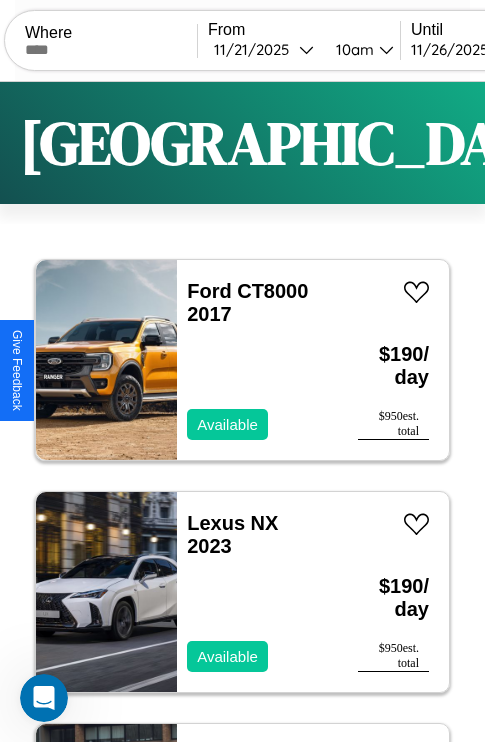 click on "Filters" at bounding box center (640, 143) 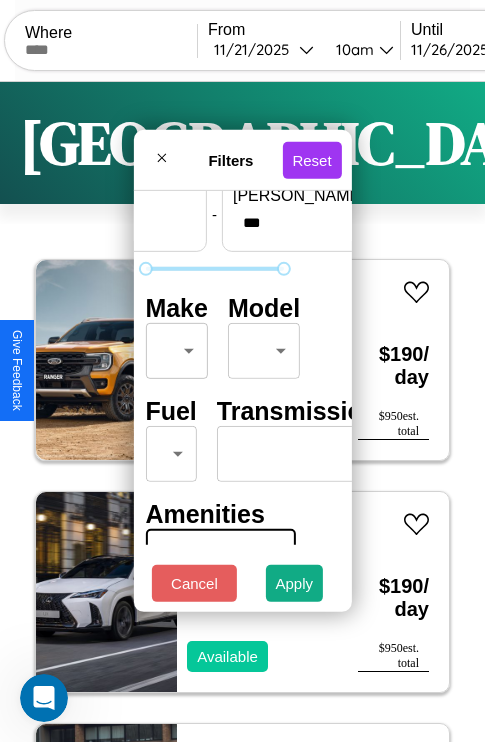 scroll, scrollTop: 162, scrollLeft: 63, axis: both 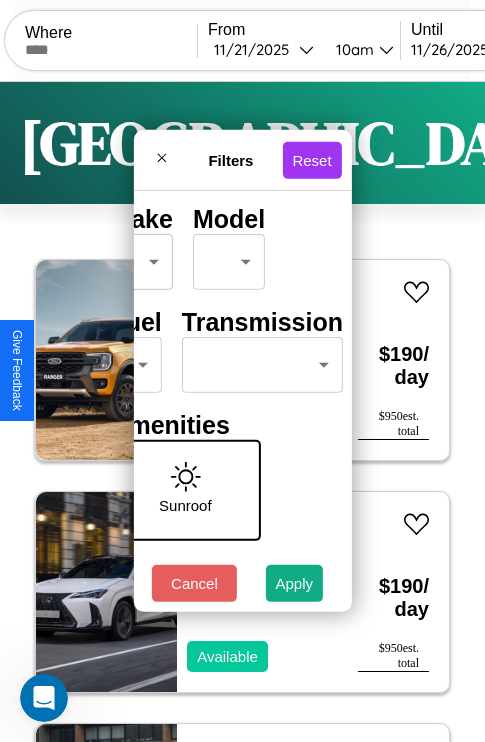 click on "CarGo Where From [DATE] 10am Until [DATE] 10am Become a Host Login Sign Up Prague Filters 109  cars in this area These cars can be picked up in this city. Ford   CT8000   2017 Available $ 190  / day $ 950  est. total Lexus   NX   2023 Available $ 190  / day $ 950  est. total Honda   VT1100T (SHADOW ACE TOURER)   2014 Available $ 30  / day $ 150  est. total Alfa Romeo   Stelvio   2016 Unavailable $ 200  / day $ 1000  est. total Fiat   500X   2021 Unavailable $ 200  / day $ 1000  est. total Audi   S6   2020 Available $ 120  / day $ 600  est. total Land Rover   Range Rover Velar   2014 Available $ 80  / day $ 400  est. total GMC   ACL   2021 Unavailable $ 200  / day $ 1000  est. total Alfa Romeo   Tonale   2017 Available $ 120  / day $ 600  est. total Ford   Mustang Mach-E   2014 Available $ 50  / day $ 250  est. total Aston [PERSON_NAME]   DB11   2018 Available $ 160  / day $ 800  est. total Fiat   500e   2019 Unavailable $ 140  / day $ 700  est. total Lincoln   Navigator L   2014 Available $ 130 $ 650" at bounding box center (242, 412) 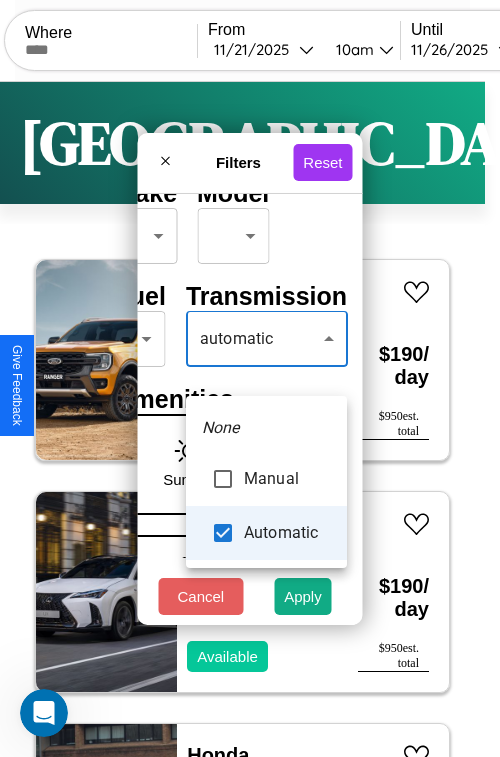type on "*********" 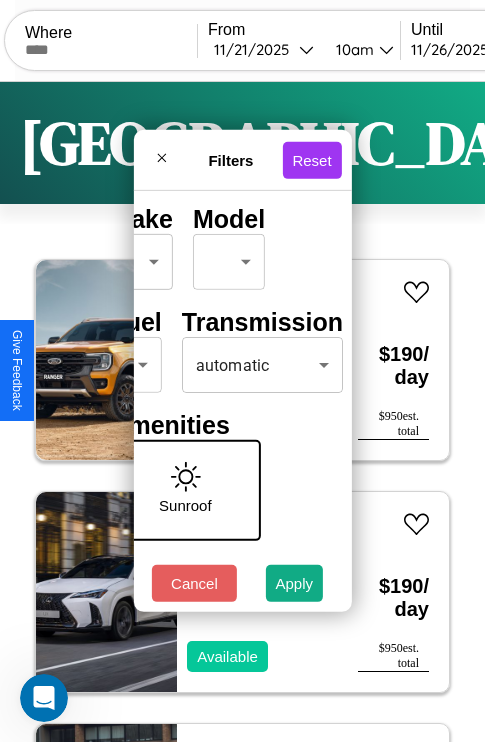 scroll, scrollTop: 0, scrollLeft: 124, axis: horizontal 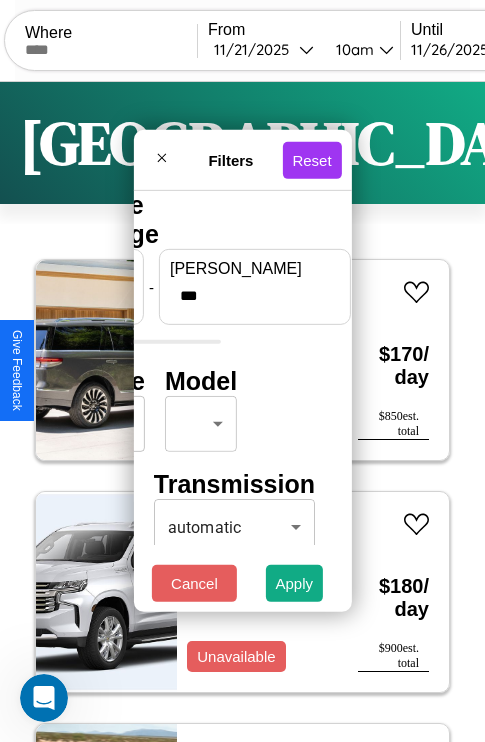 type on "***" 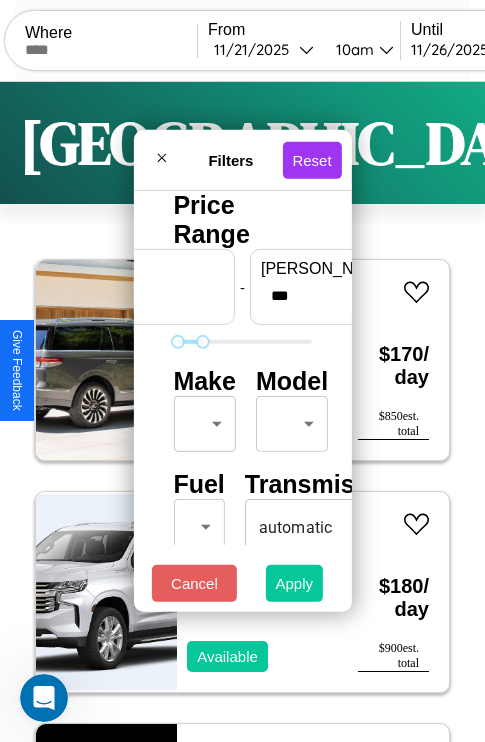 type on "**" 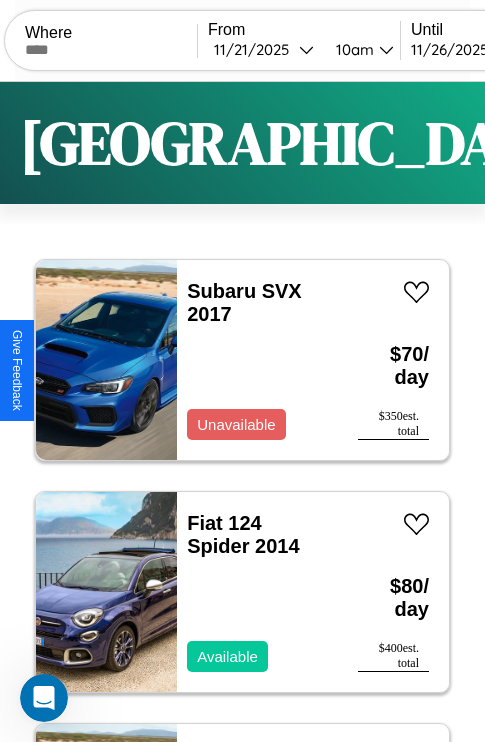 scroll, scrollTop: 79, scrollLeft: 0, axis: vertical 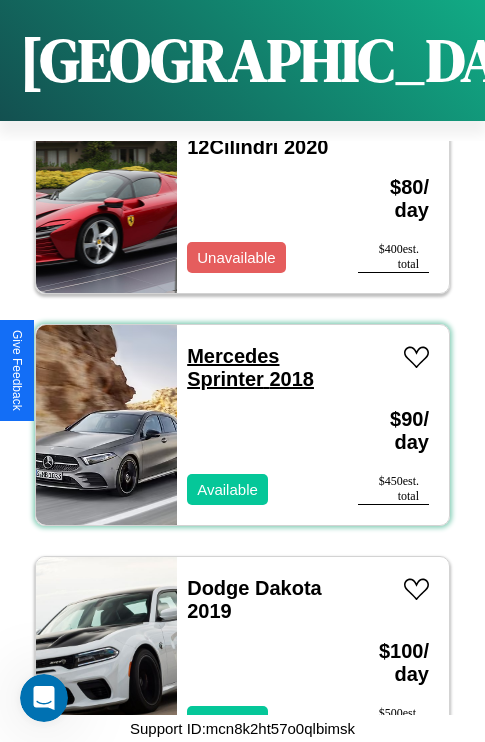 click on "Mercedes   Sprinter   2018" at bounding box center [250, 367] 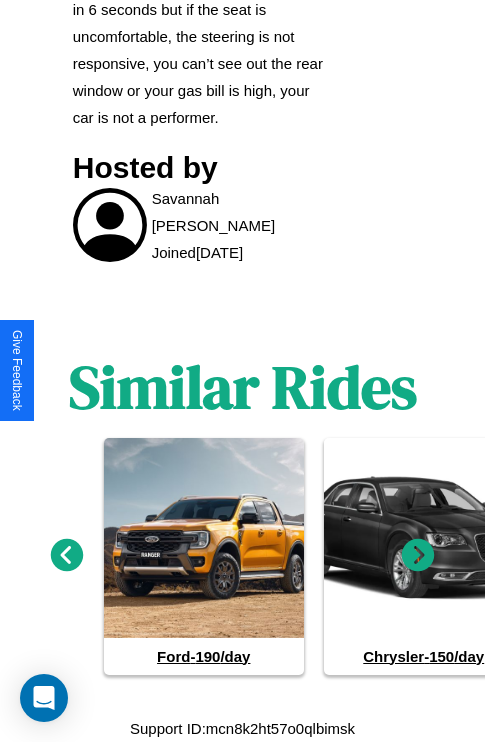 scroll, scrollTop: 1064, scrollLeft: 0, axis: vertical 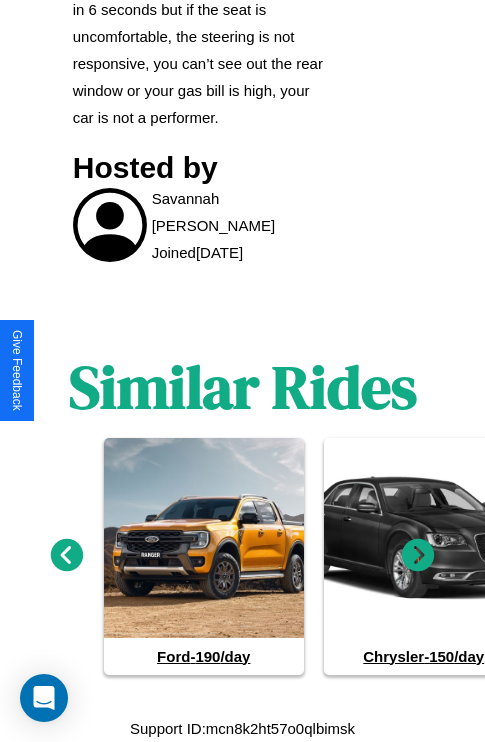 click 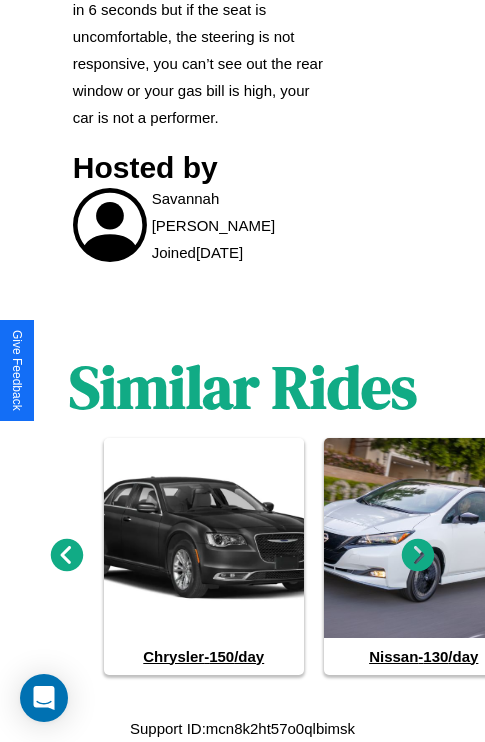 click 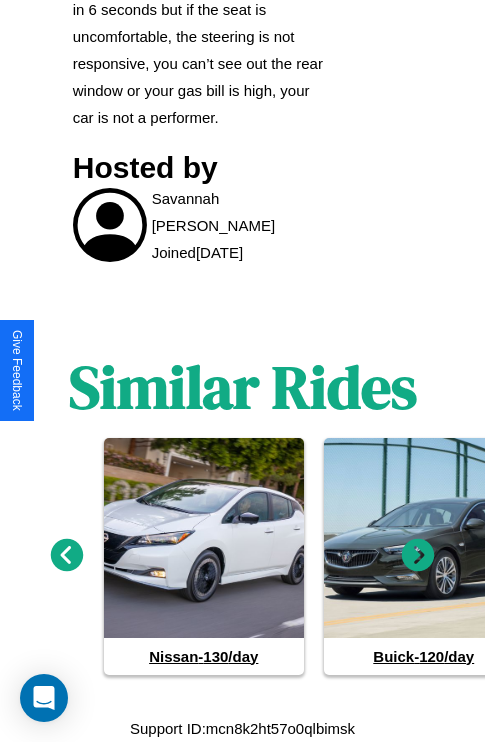 click 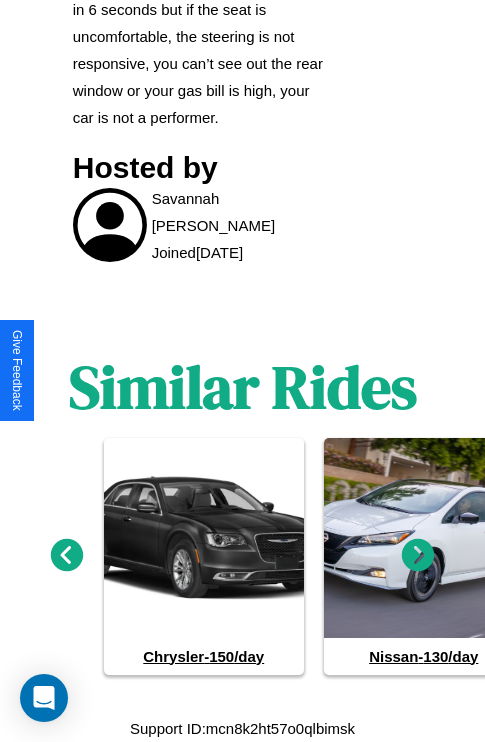 click 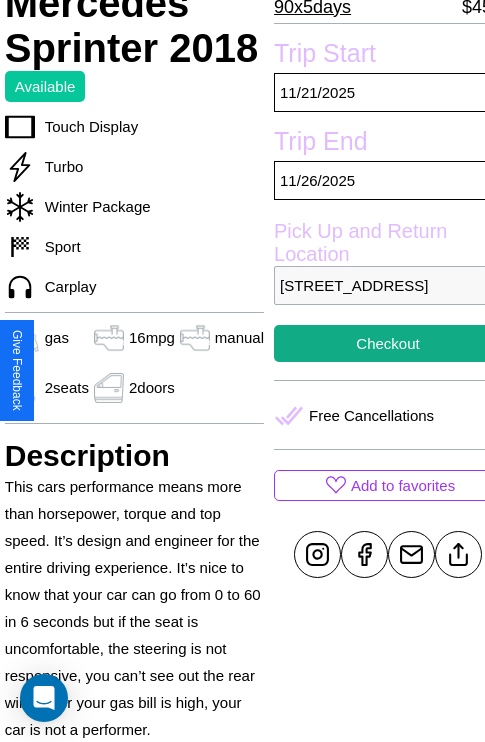 scroll, scrollTop: 407, scrollLeft: 68, axis: both 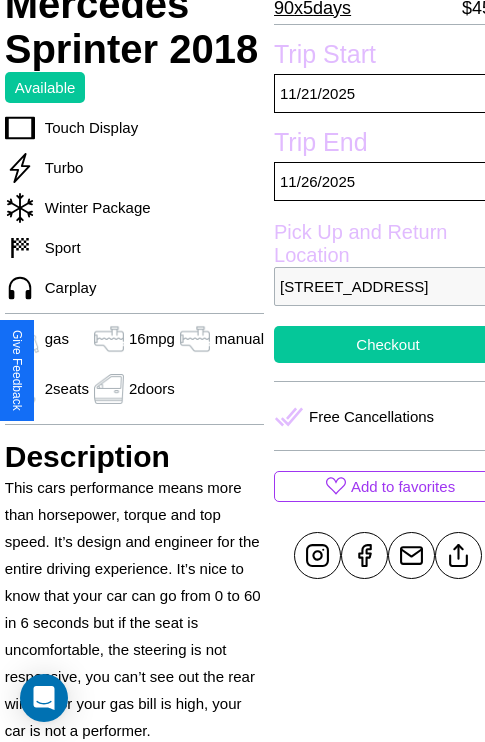 click on "Checkout" at bounding box center (388, 344) 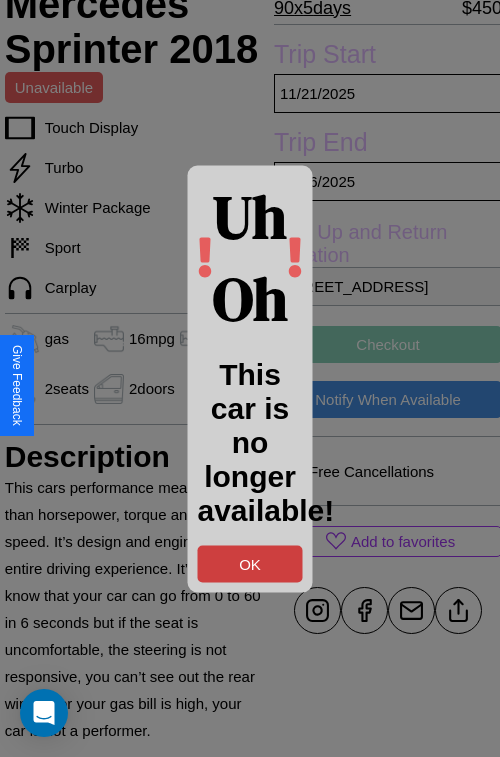 click on "OK" at bounding box center [250, 563] 